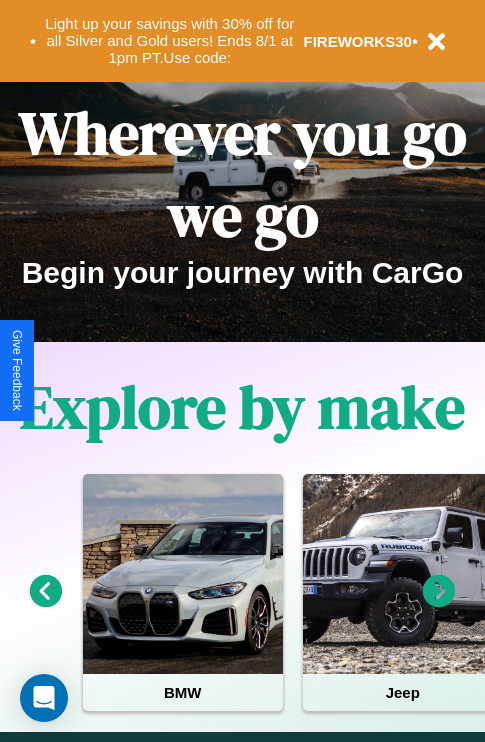 scroll, scrollTop: 308, scrollLeft: 0, axis: vertical 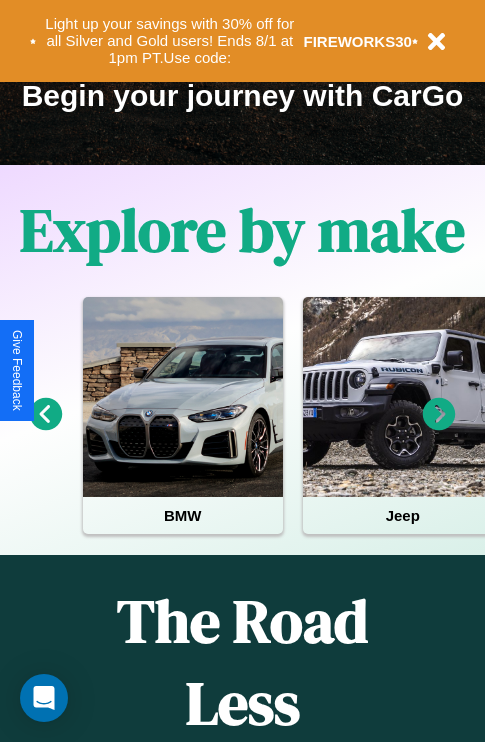click 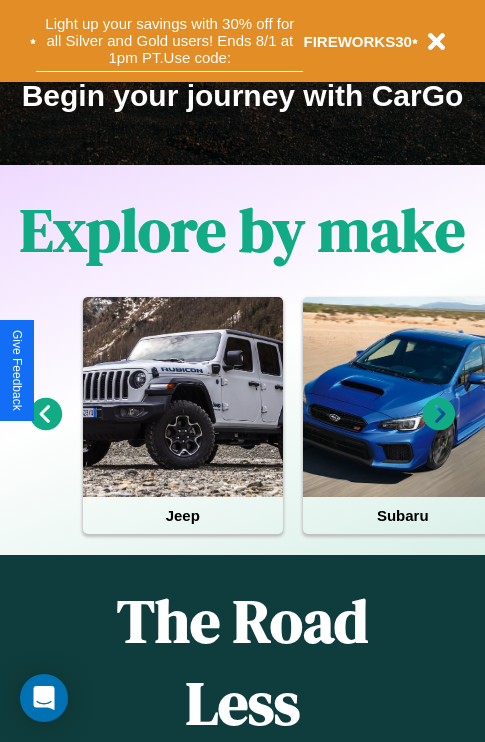 click on "Light up your savings with 30% off for all Silver and Gold users! Ends 8/1 at 1pm PT.  Use code:" at bounding box center (169, 41) 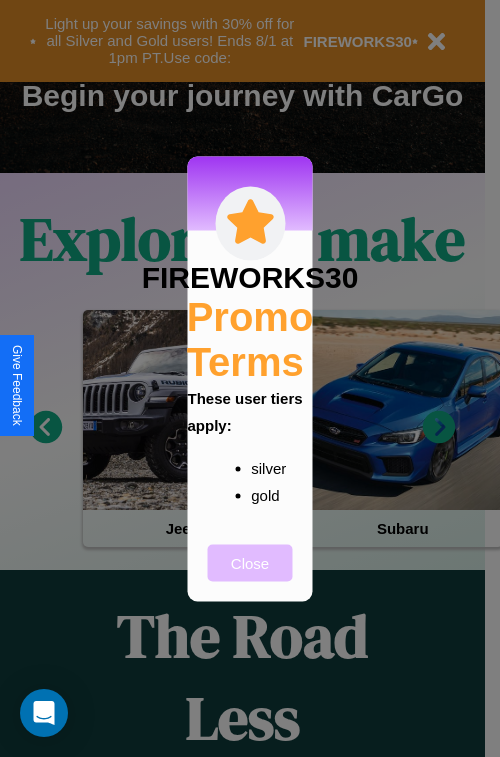 click on "Close" at bounding box center (250, 562) 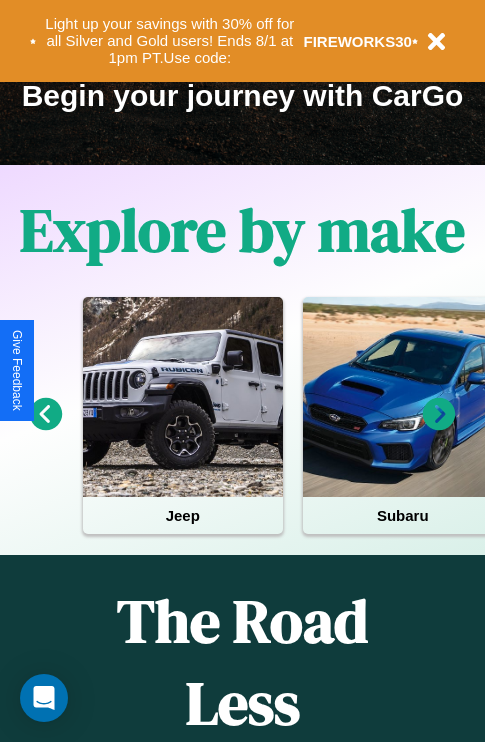 scroll, scrollTop: 1285, scrollLeft: 0, axis: vertical 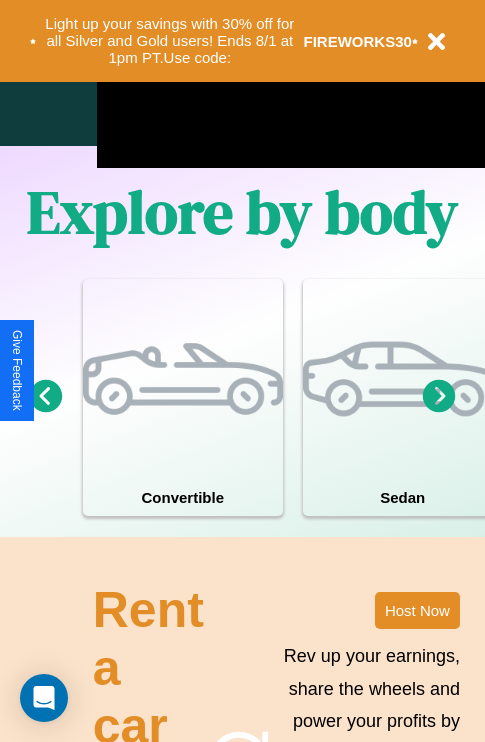 click 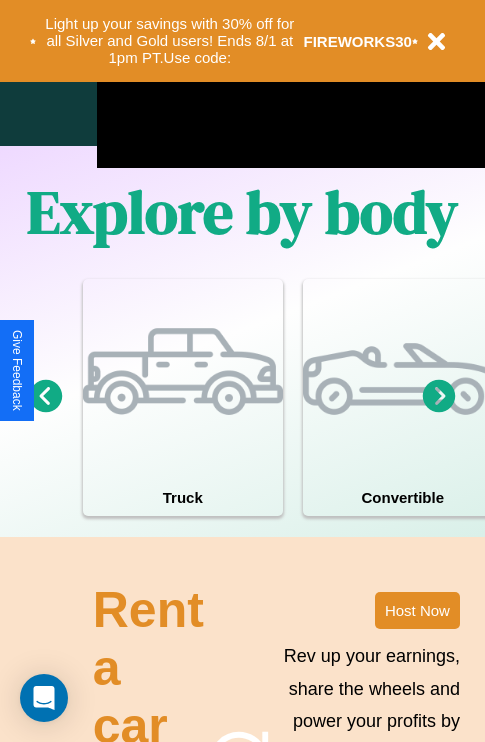 click 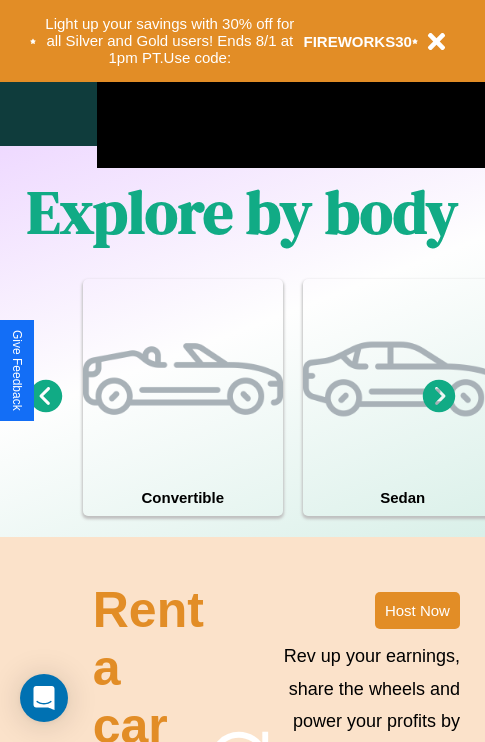 click 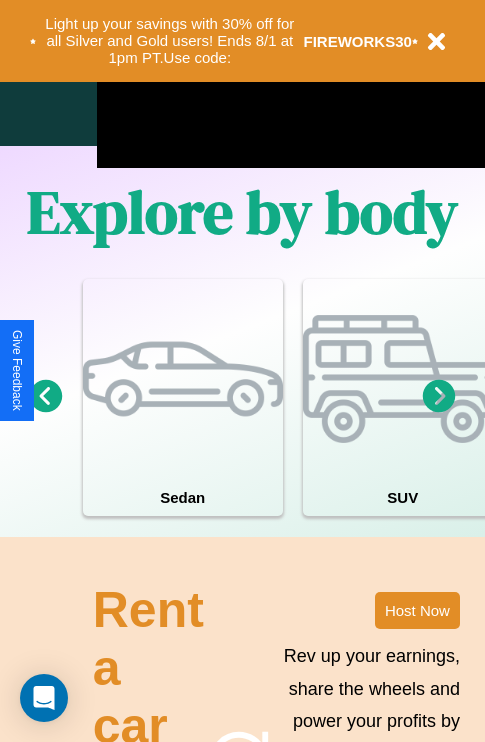 click 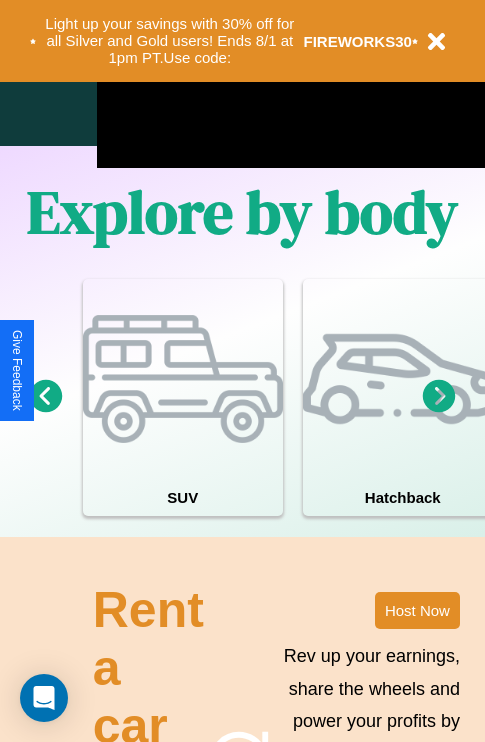 scroll, scrollTop: 1089, scrollLeft: 238, axis: both 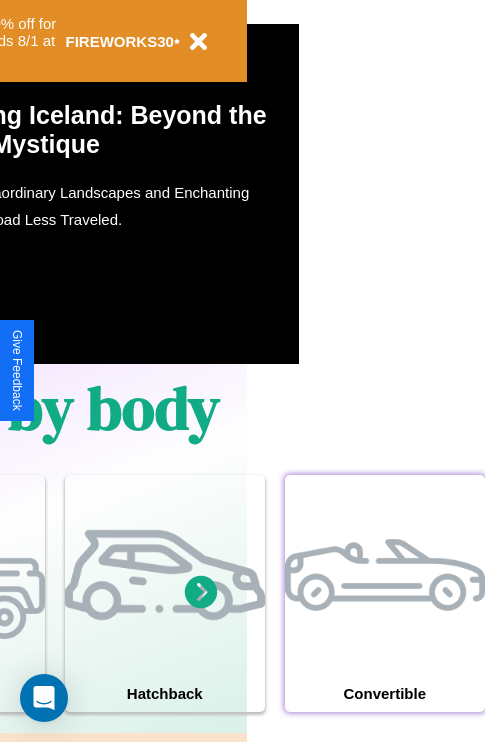 click at bounding box center (385, 575) 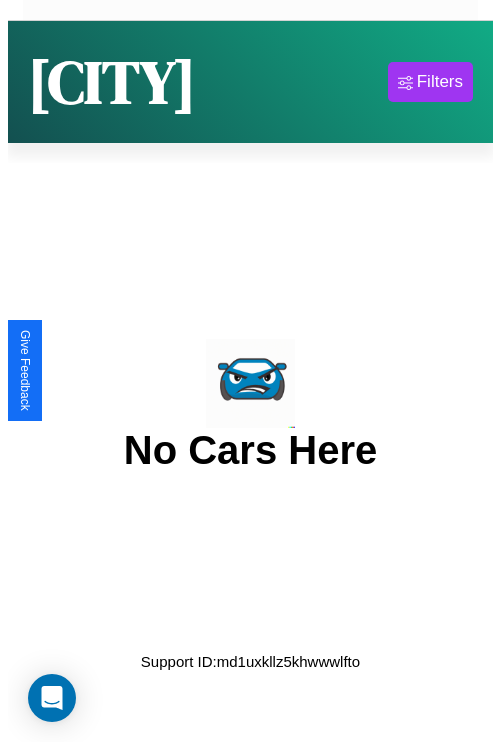 scroll, scrollTop: 0, scrollLeft: 0, axis: both 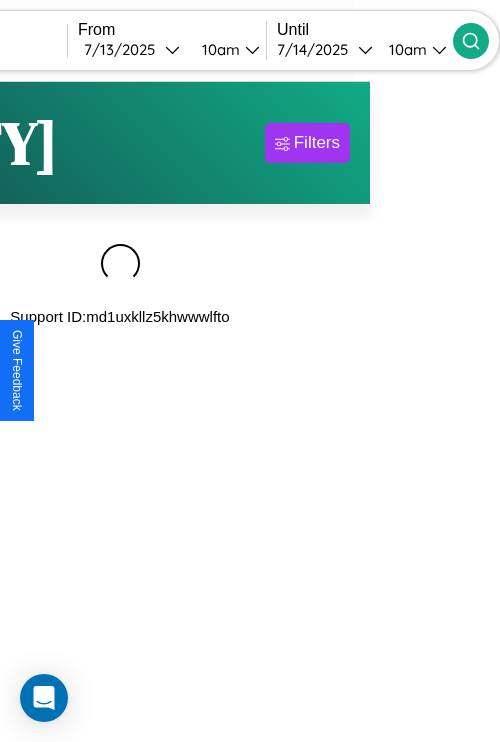 type on "*******" 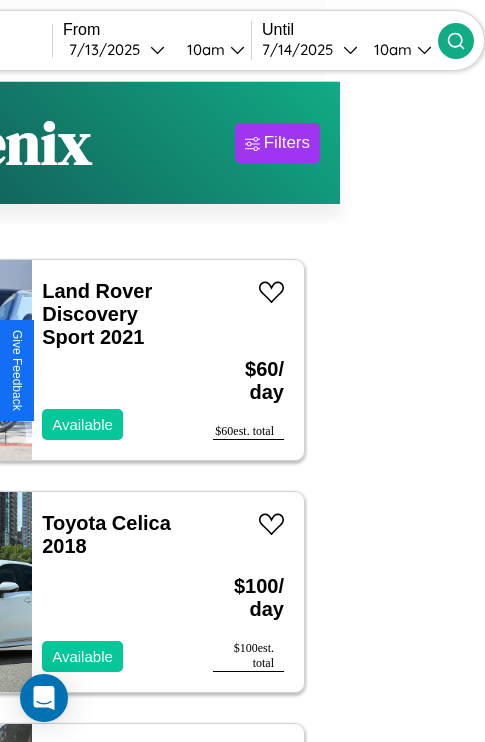 scroll, scrollTop: 91, scrollLeft: 40, axis: both 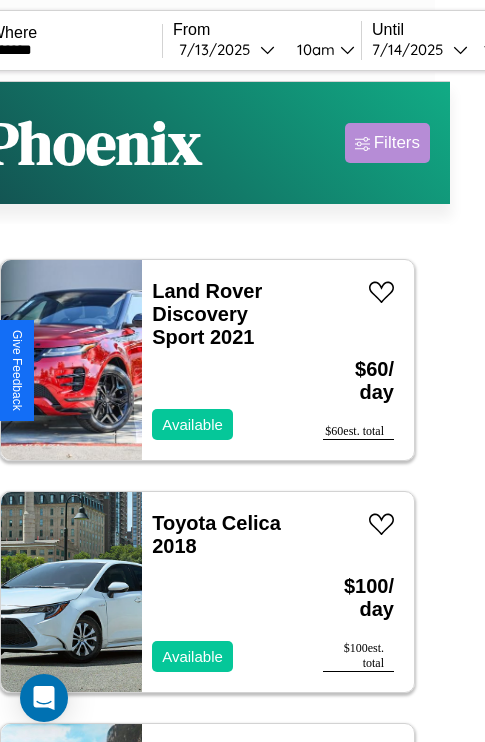 click on "Filters" at bounding box center [397, 143] 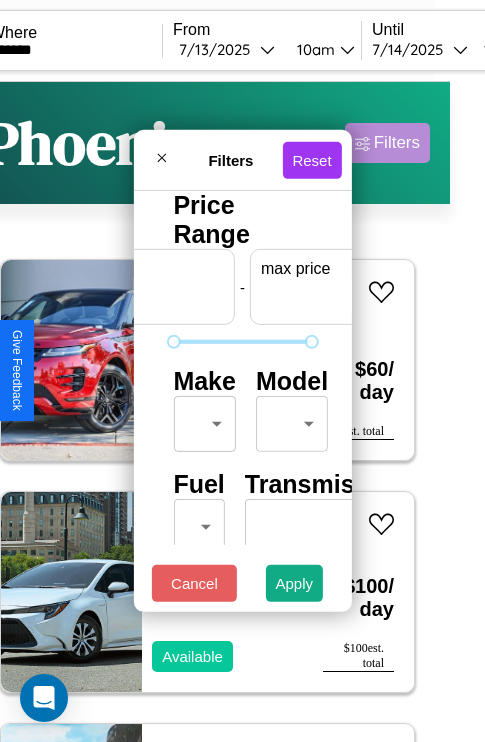 scroll, scrollTop: 0, scrollLeft: 124, axis: horizontal 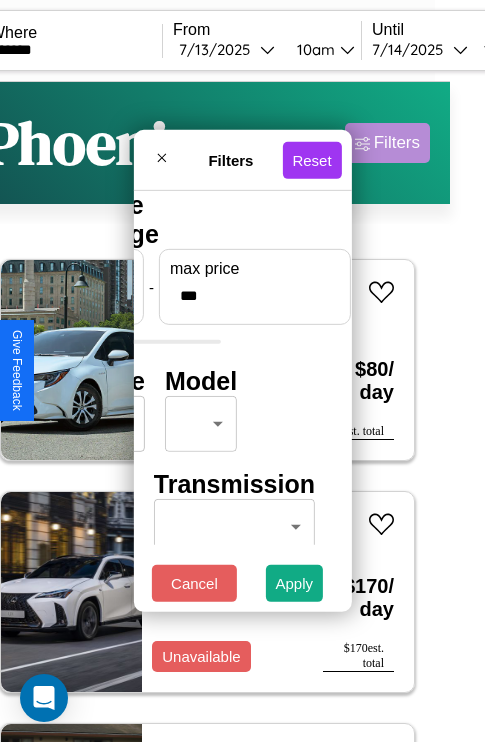 type on "***" 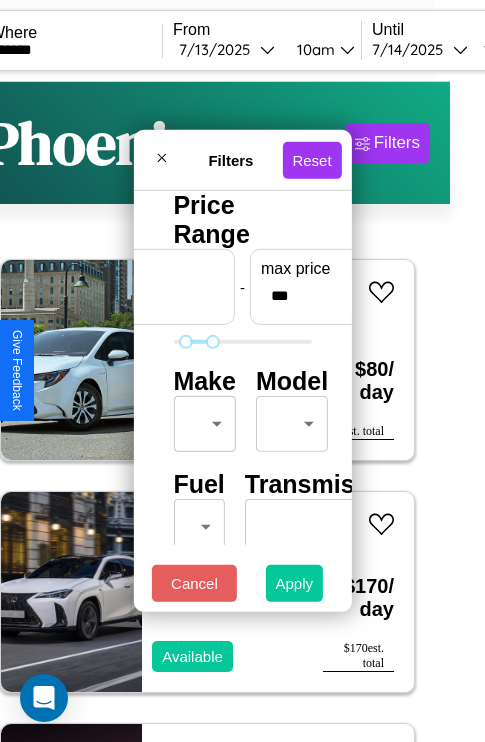 type on "**" 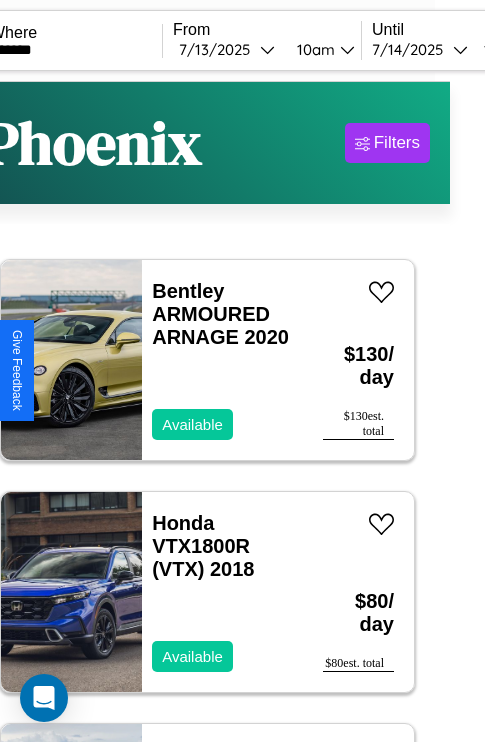 scroll, scrollTop: 95, scrollLeft: 35, axis: both 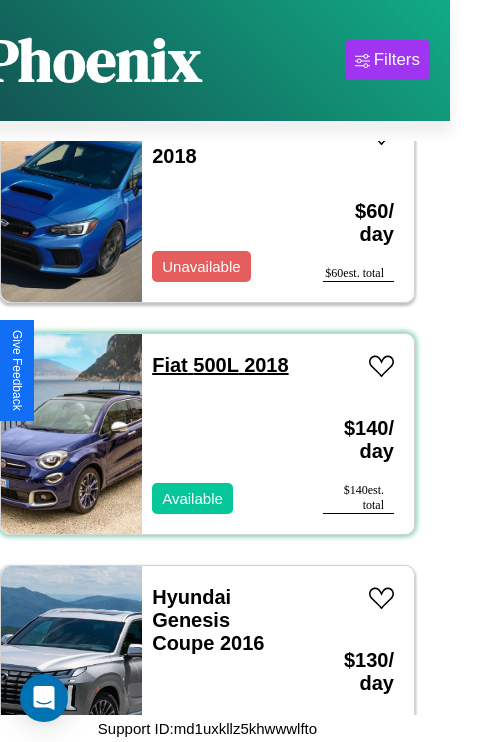 click on "Fiat   500L   2018" at bounding box center (220, 365) 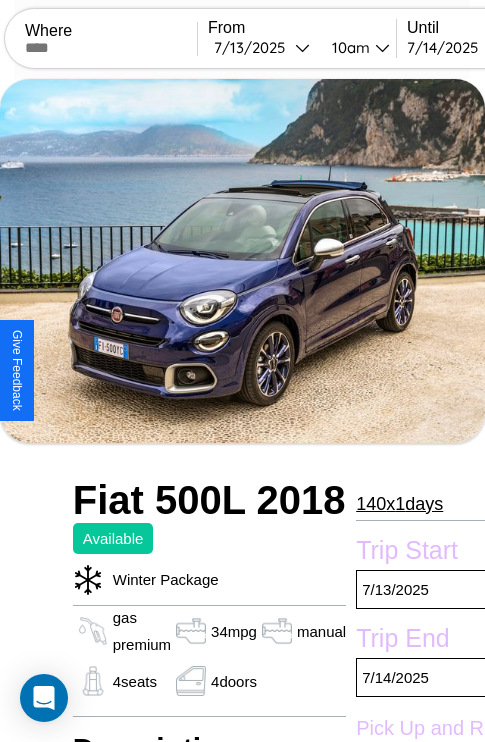 scroll, scrollTop: 710, scrollLeft: 71, axis: both 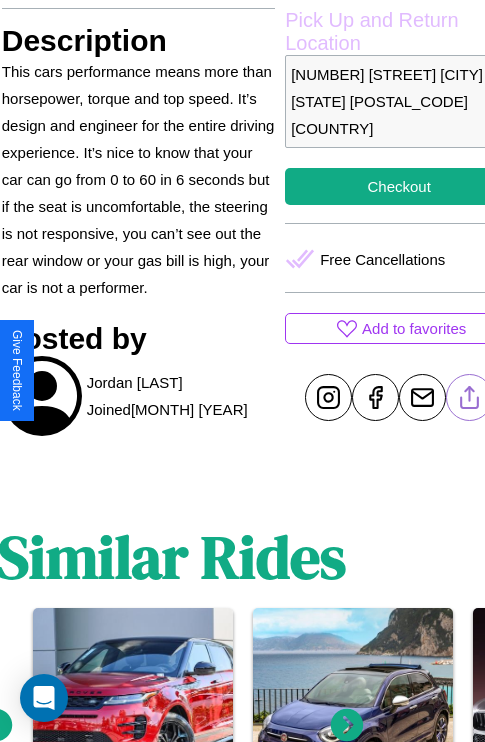 click 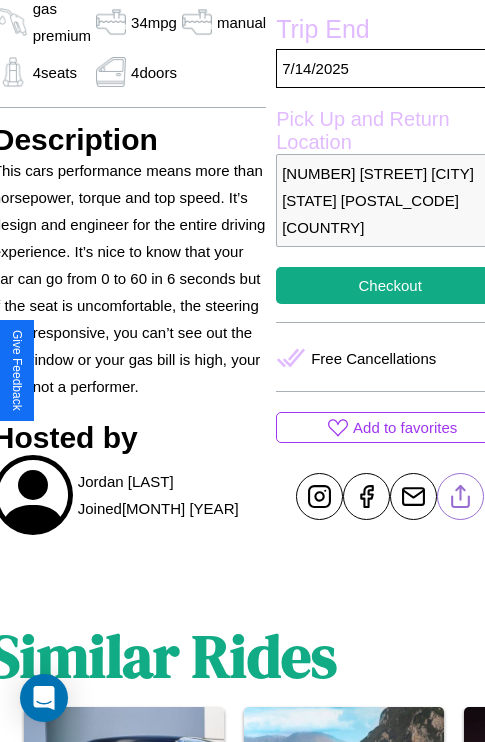 scroll, scrollTop: 499, scrollLeft: 91, axis: both 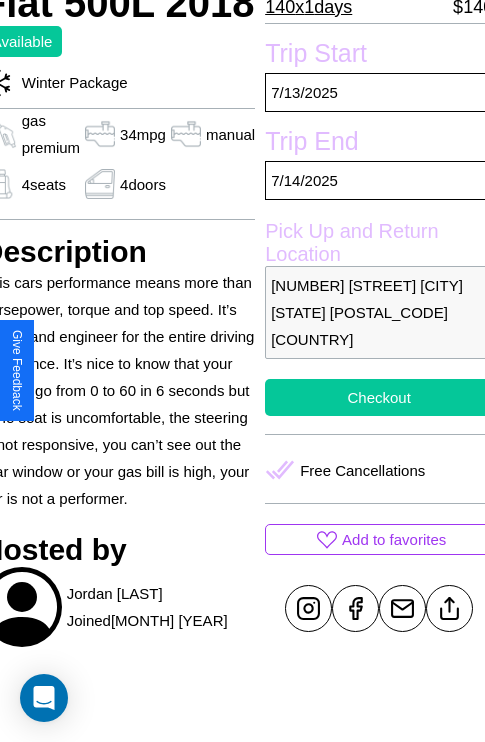 click on "Checkout" at bounding box center [379, 397] 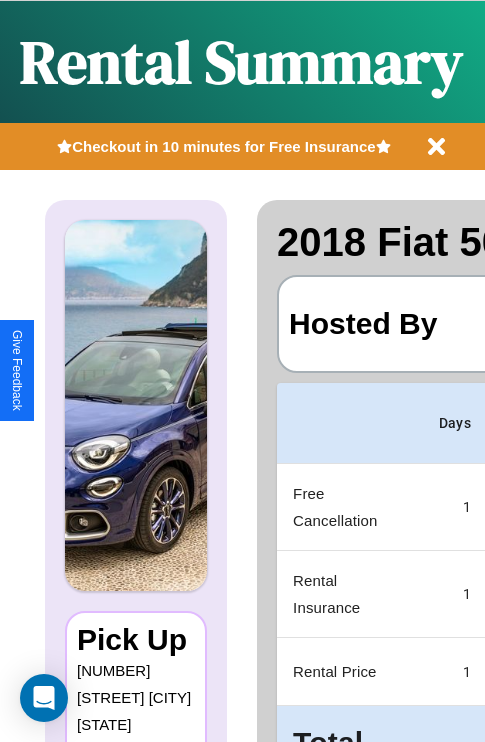 scroll, scrollTop: 0, scrollLeft: 378, axis: horizontal 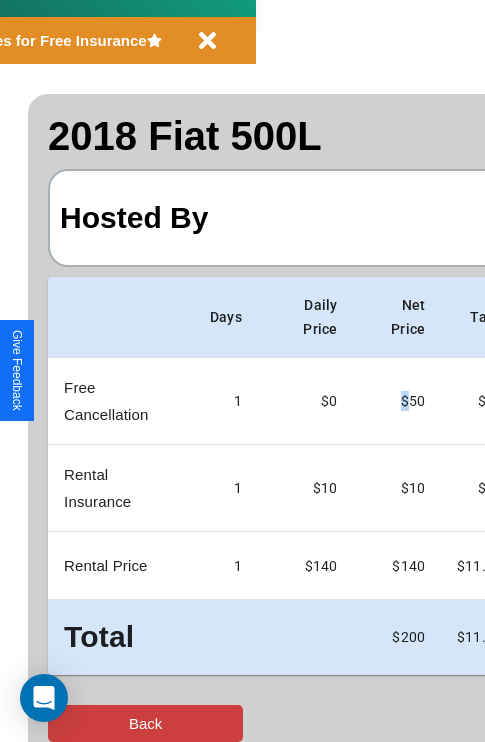 click on "Back" at bounding box center (145, 723) 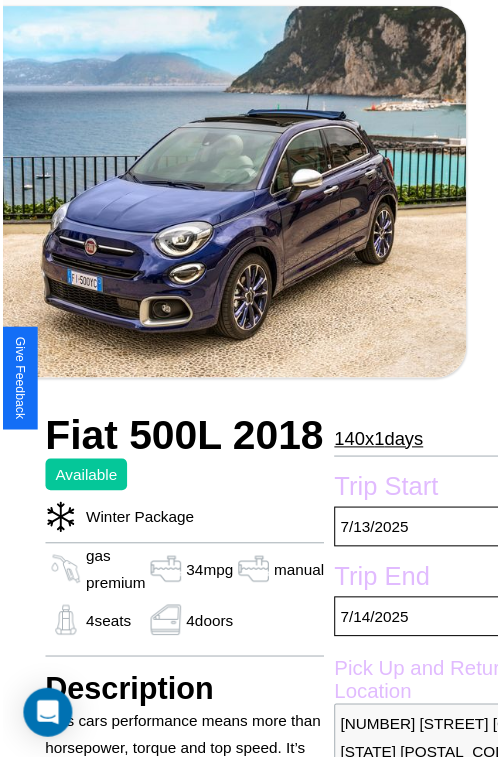 scroll, scrollTop: 221, scrollLeft: 91, axis: both 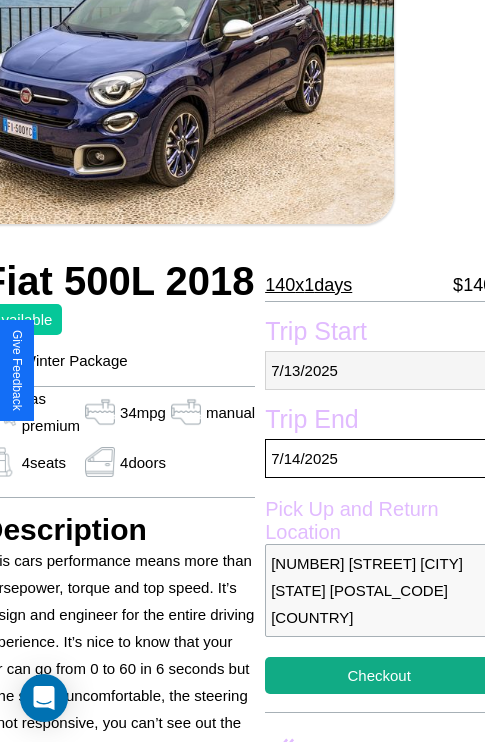 click on "[MM] / [DD] / [YYYY]" at bounding box center [379, 370] 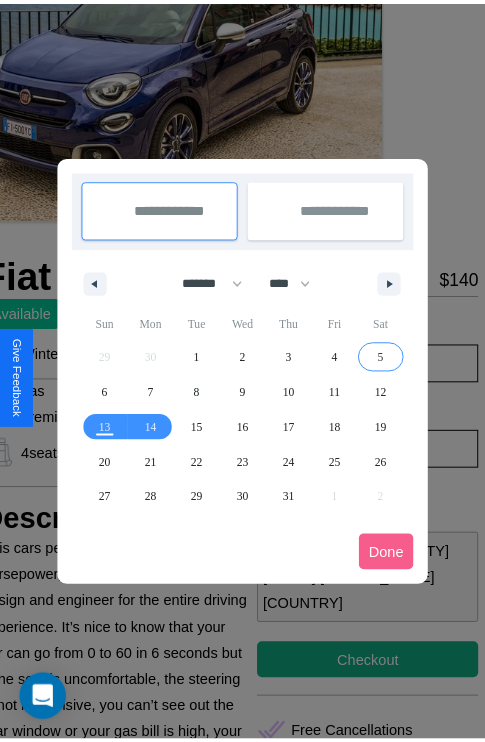 scroll, scrollTop: 0, scrollLeft: 91, axis: horizontal 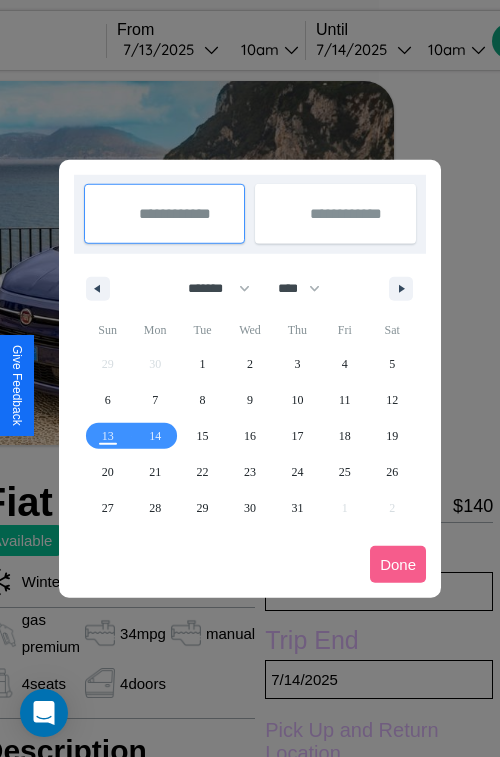 click at bounding box center [250, 378] 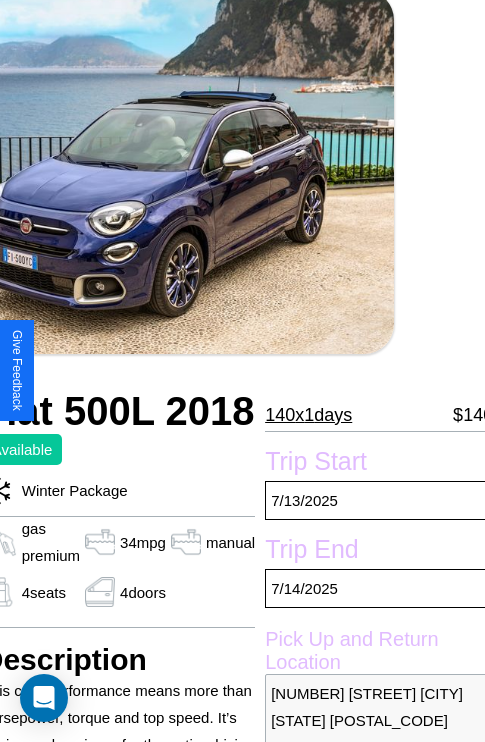 scroll, scrollTop: 135, scrollLeft: 91, axis: both 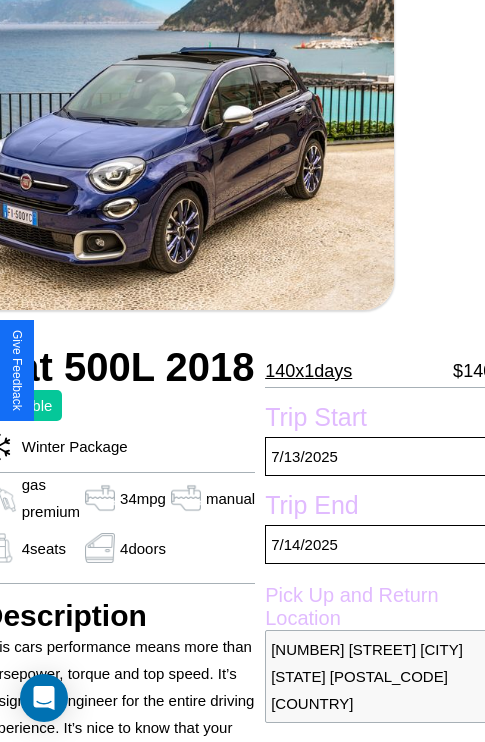 click on "140  x  1  days" at bounding box center [308, 371] 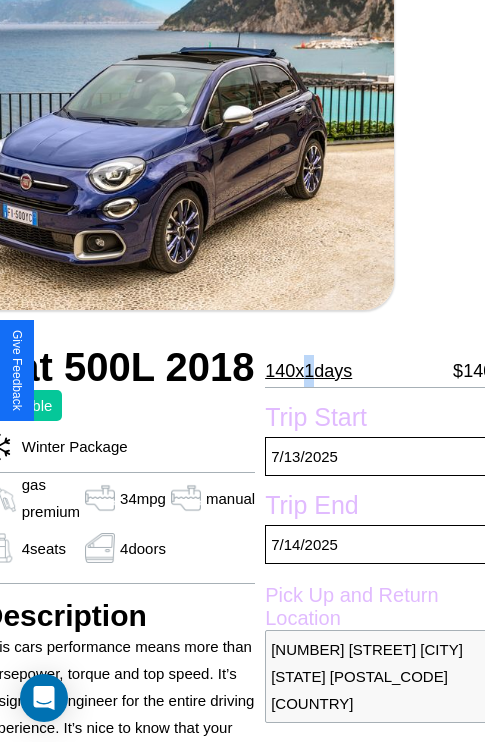 click on "140  x  1  days" at bounding box center [308, 371] 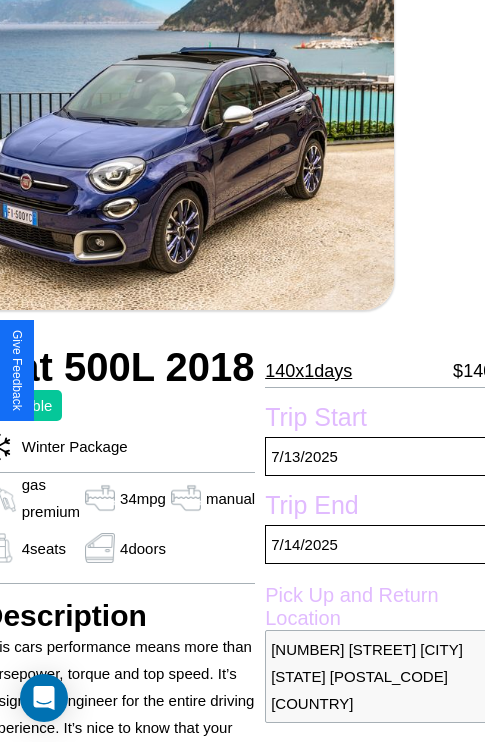 click on "140  x  1  days" at bounding box center [308, 371] 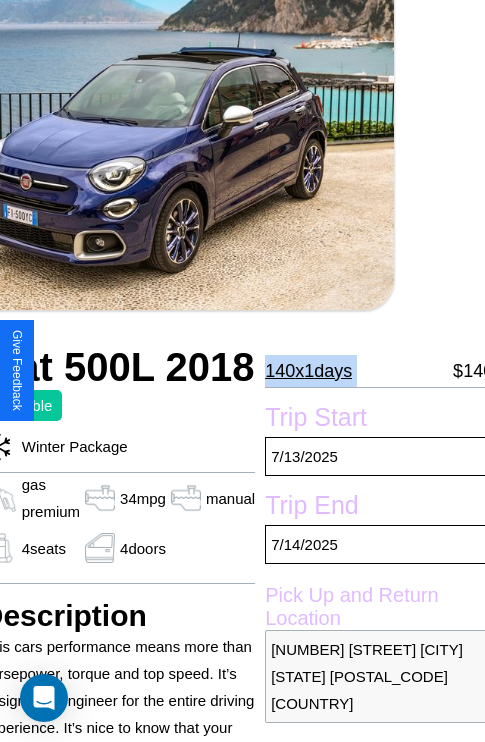 click on "140  x  1  days" at bounding box center [308, 371] 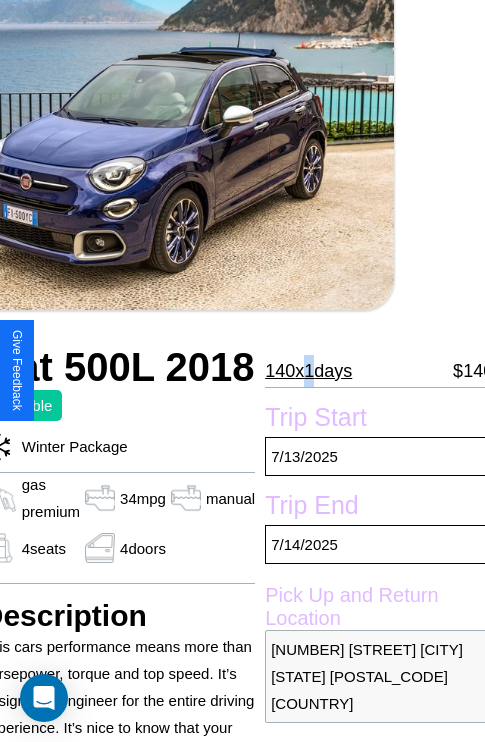 click on "140  x  1  days" at bounding box center (308, 371) 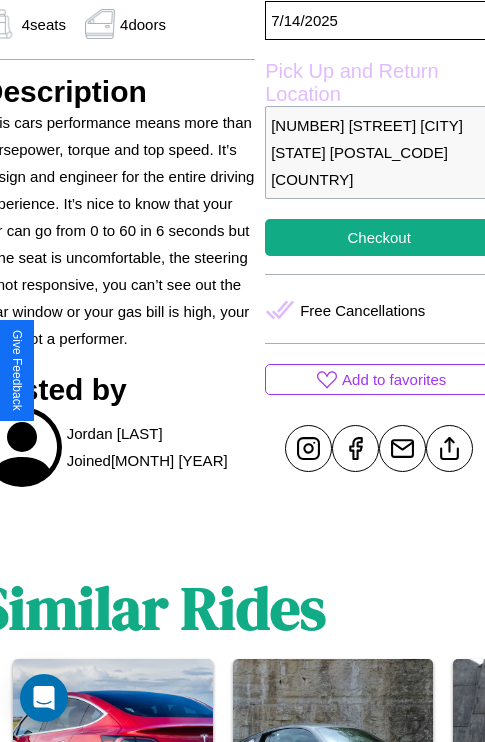 scroll, scrollTop: 710, scrollLeft: 91, axis: both 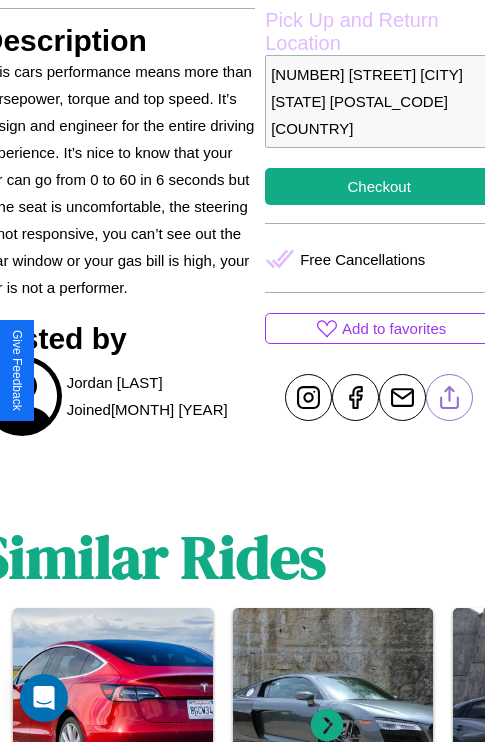 click 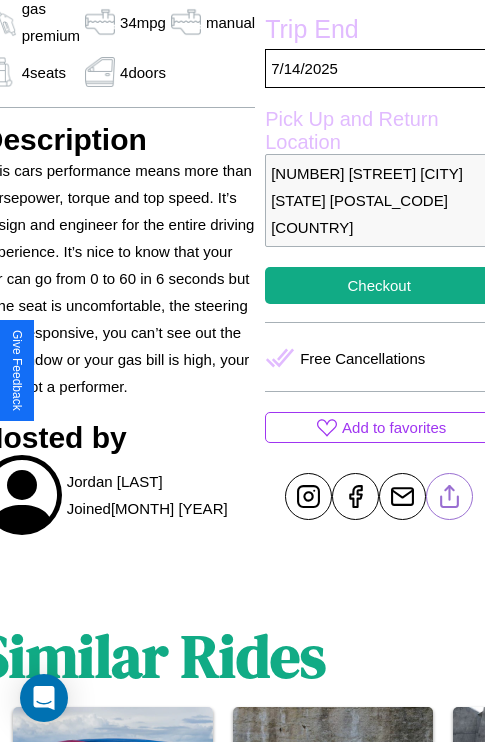 scroll, scrollTop: 499, scrollLeft: 91, axis: both 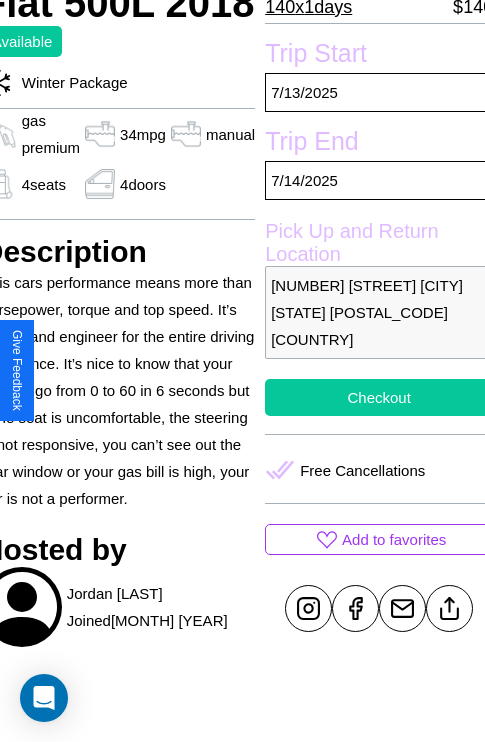 click on "Checkout" at bounding box center (379, 397) 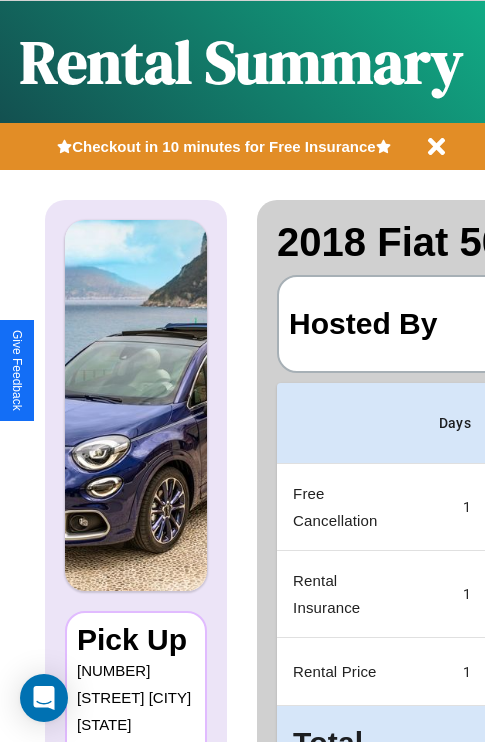 scroll, scrollTop: 0, scrollLeft: 378, axis: horizontal 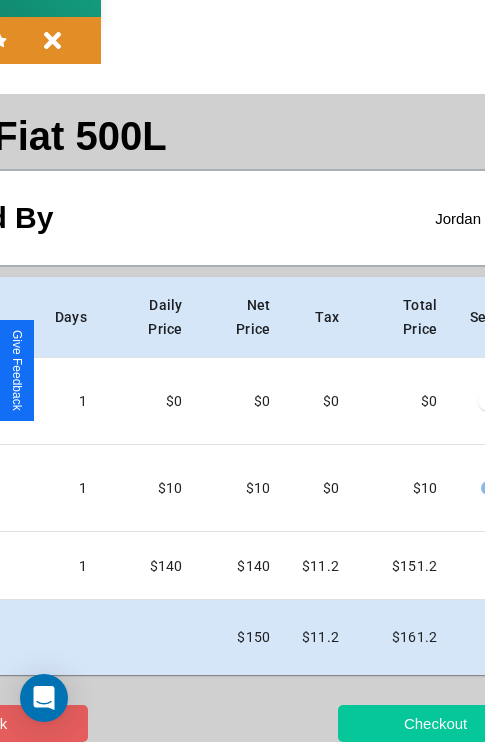 click on "Checkout" at bounding box center (435, 723) 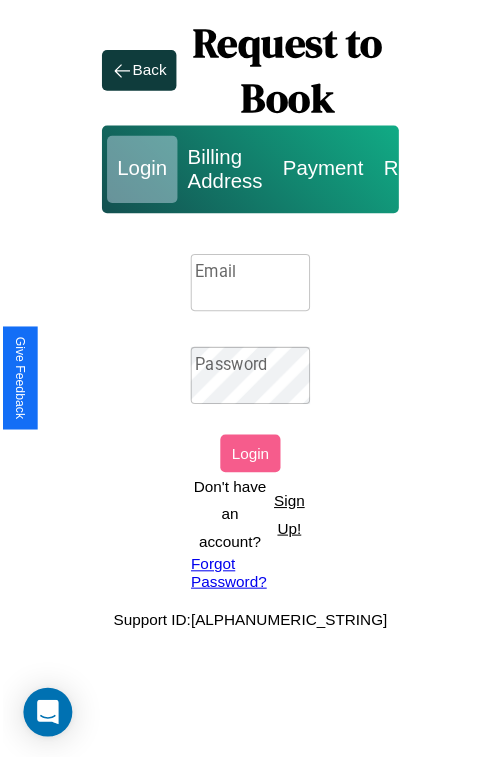 scroll, scrollTop: 0, scrollLeft: 0, axis: both 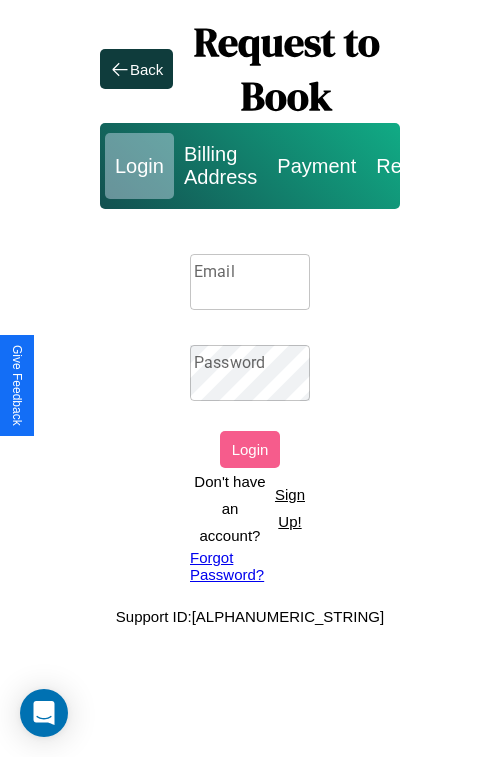 click on "Sign Up!" at bounding box center (290, 508) 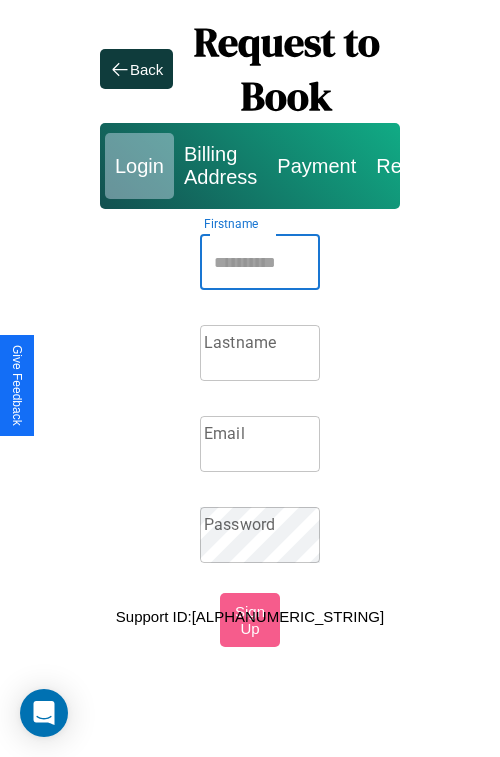 click on "Firstname" at bounding box center [260, 262] 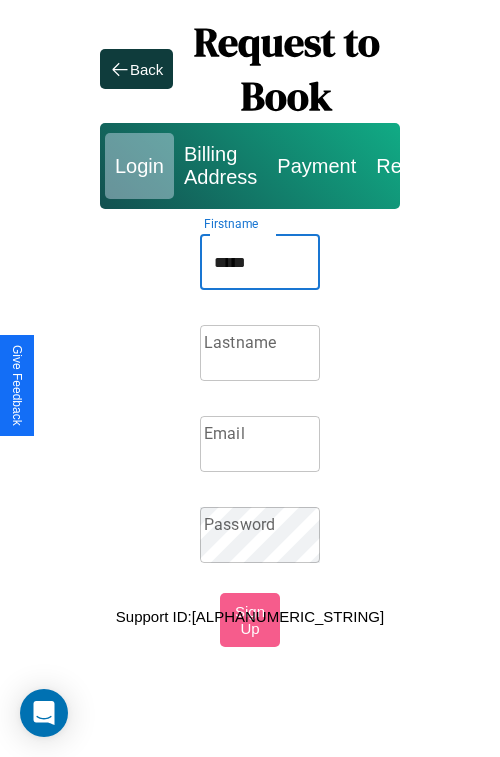 type on "*****" 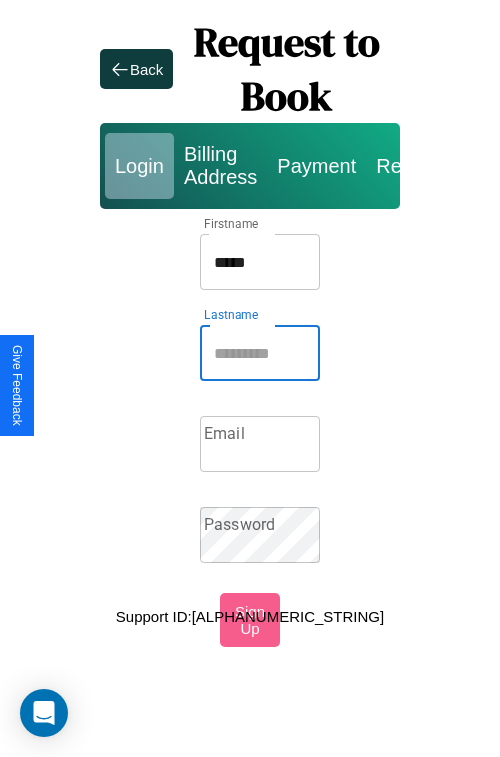 click on "Lastname" at bounding box center [260, 353] 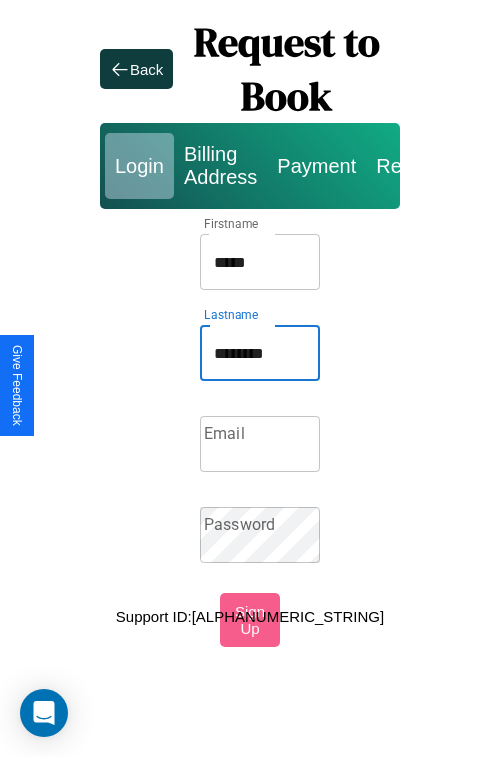 type on "********" 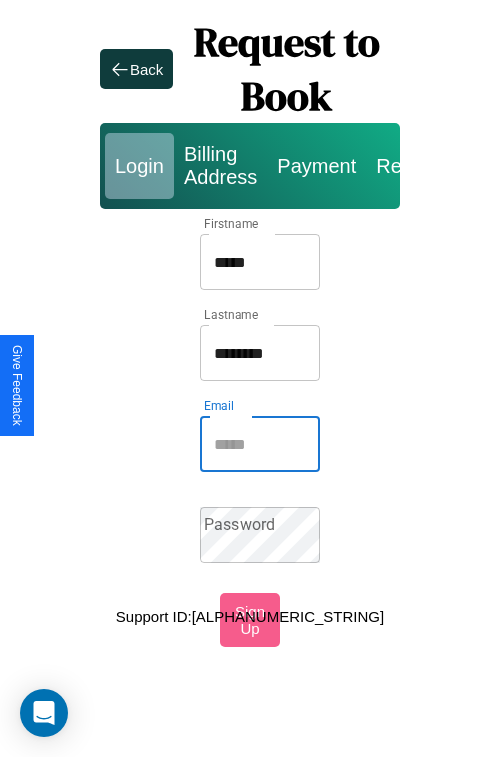 click on "Email" at bounding box center (260, 444) 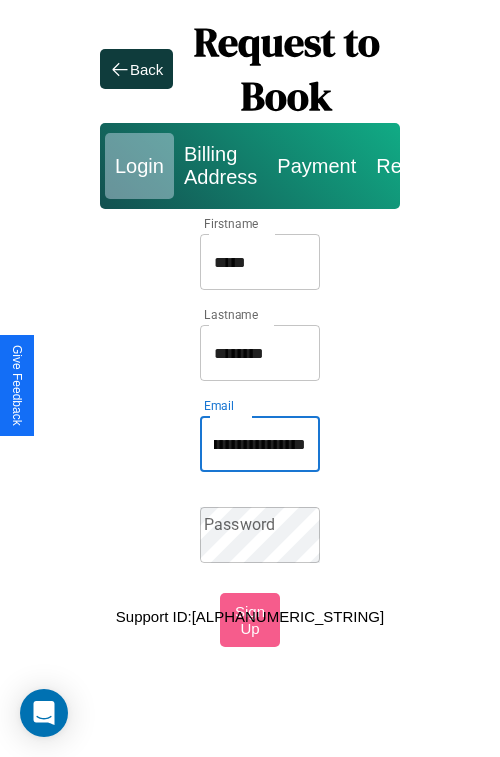 scroll, scrollTop: 0, scrollLeft: 113, axis: horizontal 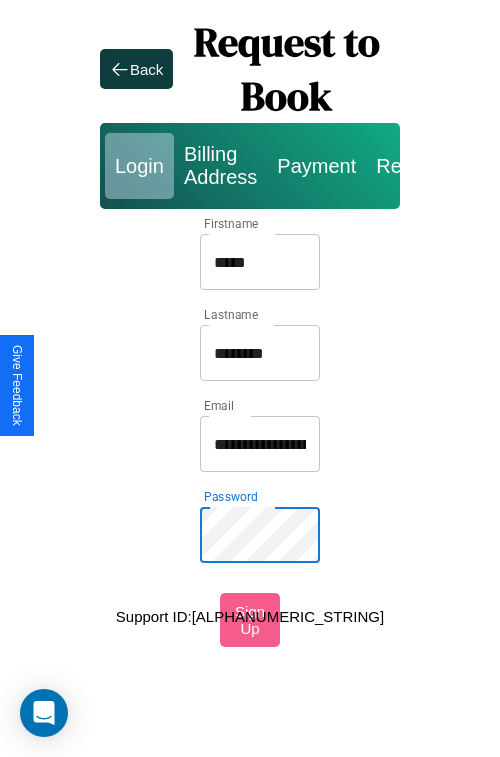 click on "*****" at bounding box center (260, 262) 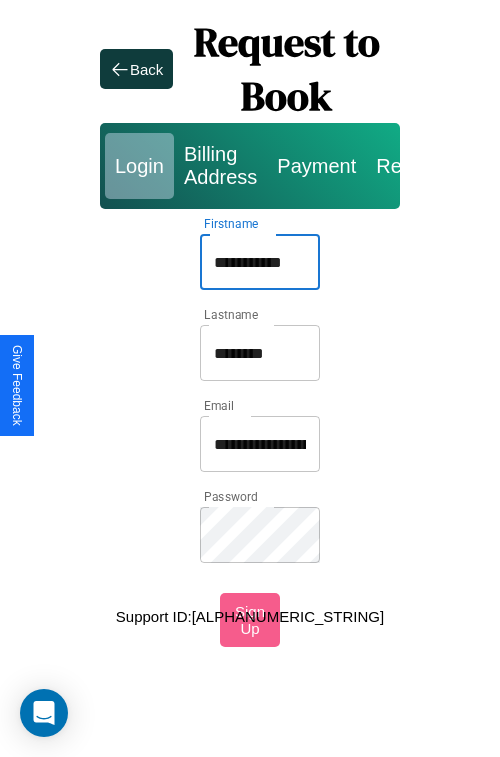 type on "**********" 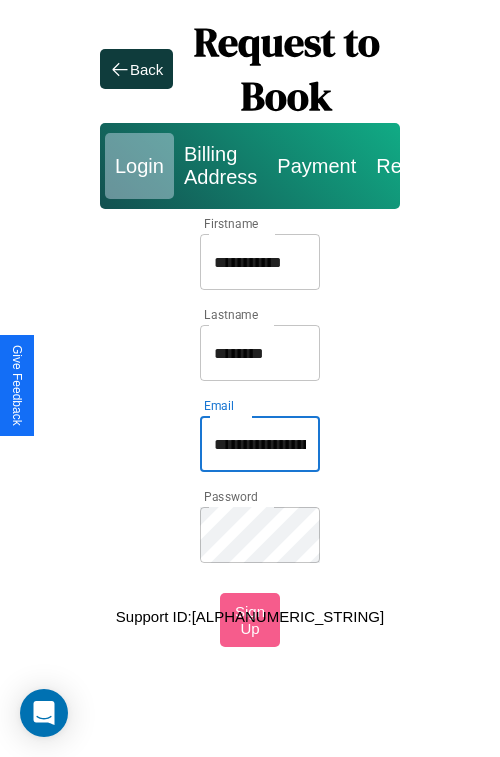 type on "**********" 